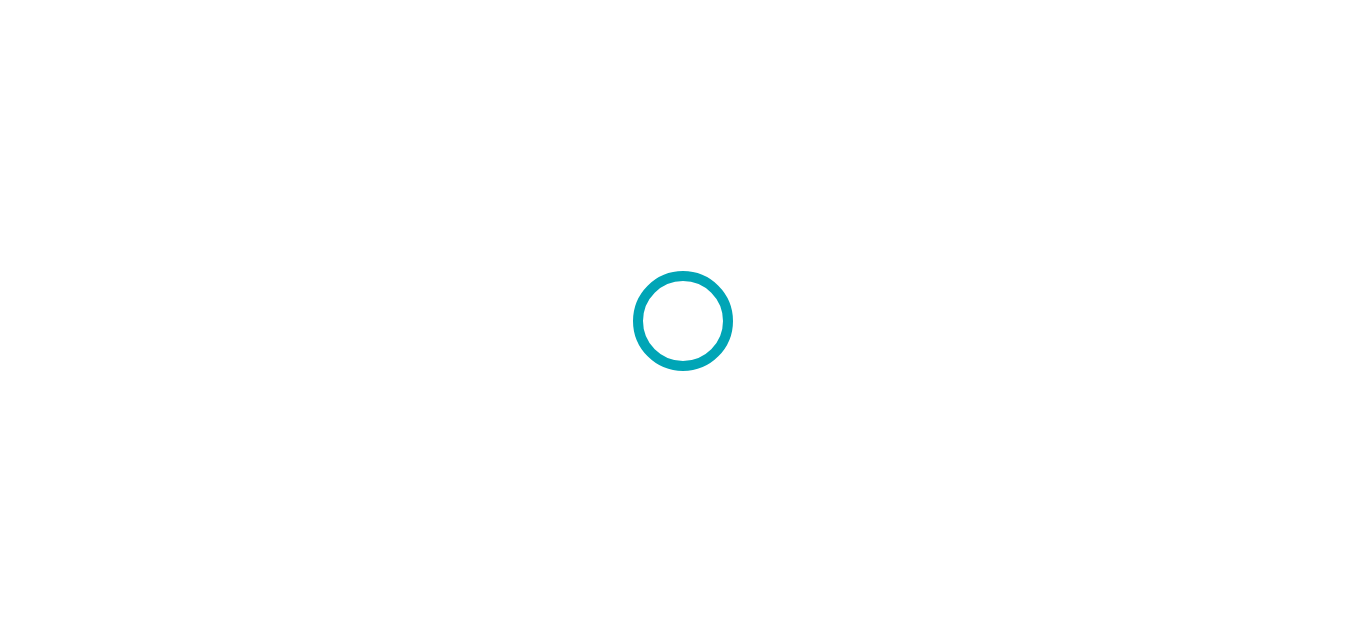 scroll, scrollTop: 0, scrollLeft: 0, axis: both 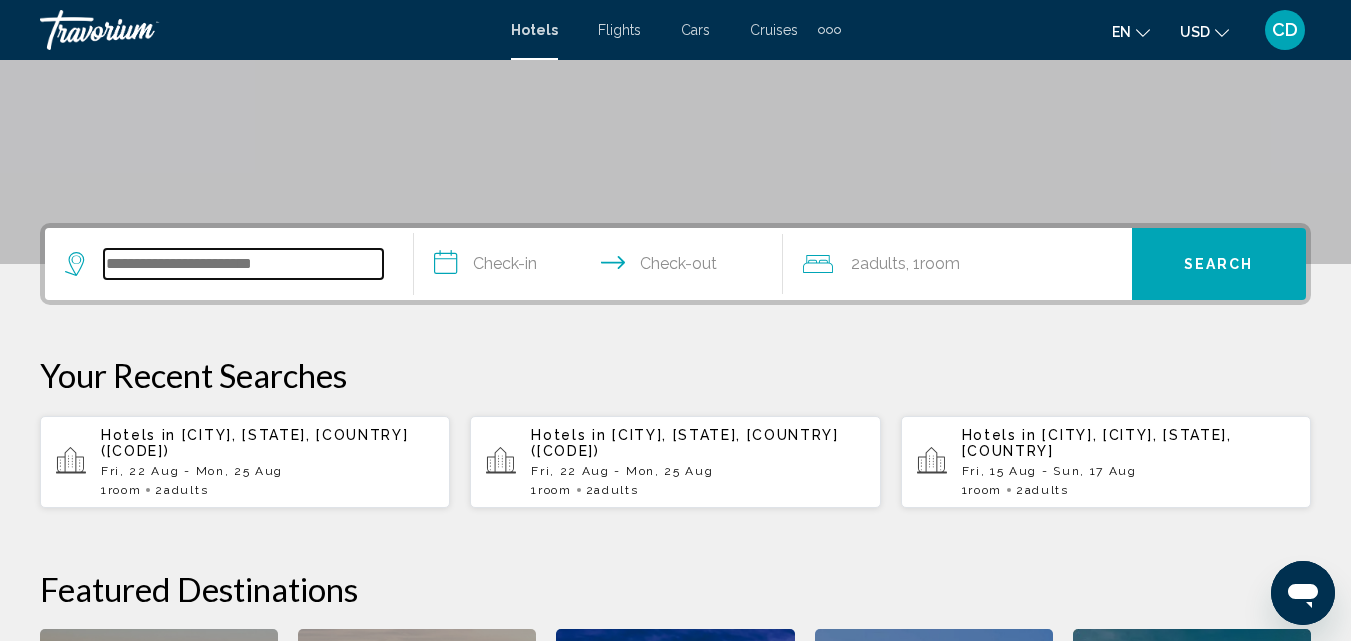 click at bounding box center [243, 264] 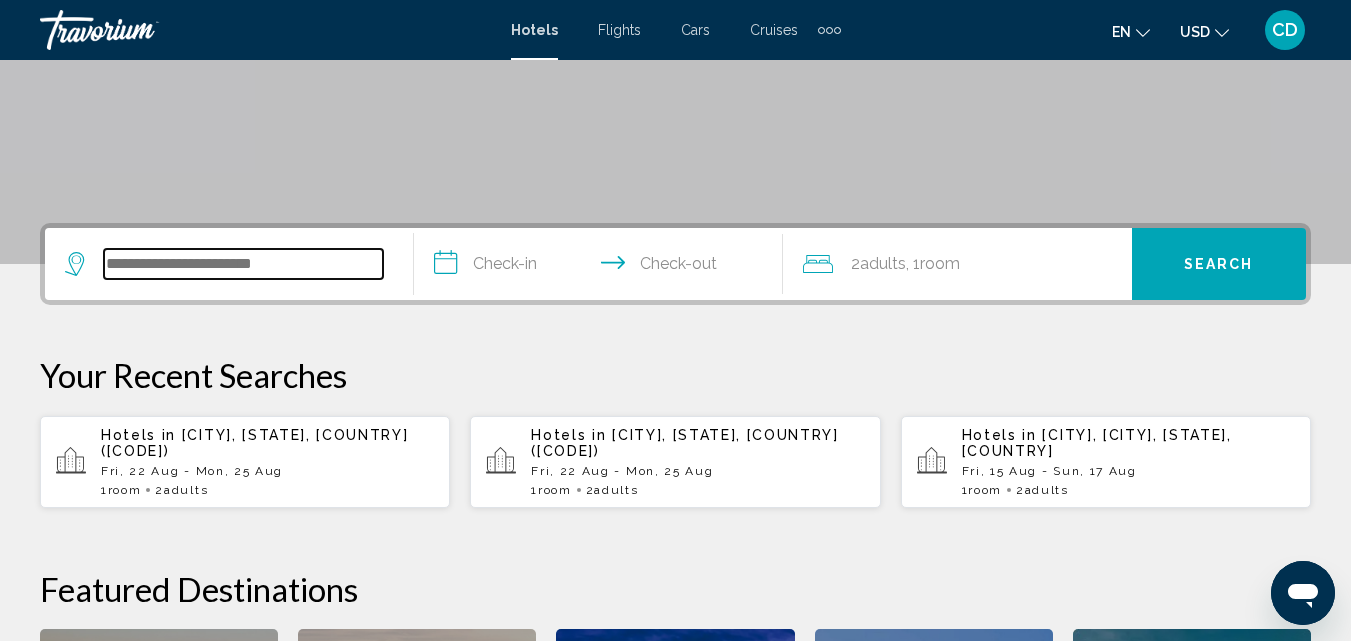 scroll, scrollTop: 494, scrollLeft: 0, axis: vertical 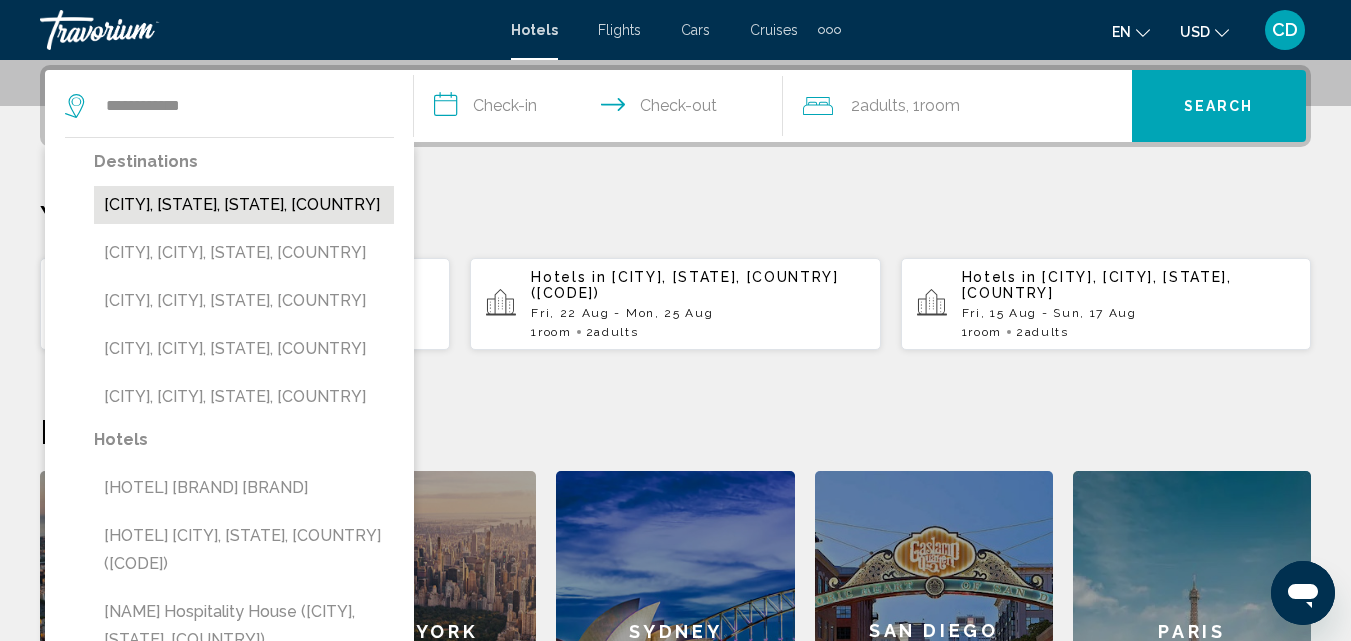 drag, startPoint x: 275, startPoint y: 275, endPoint x: 265, endPoint y: 225, distance: 50.990196 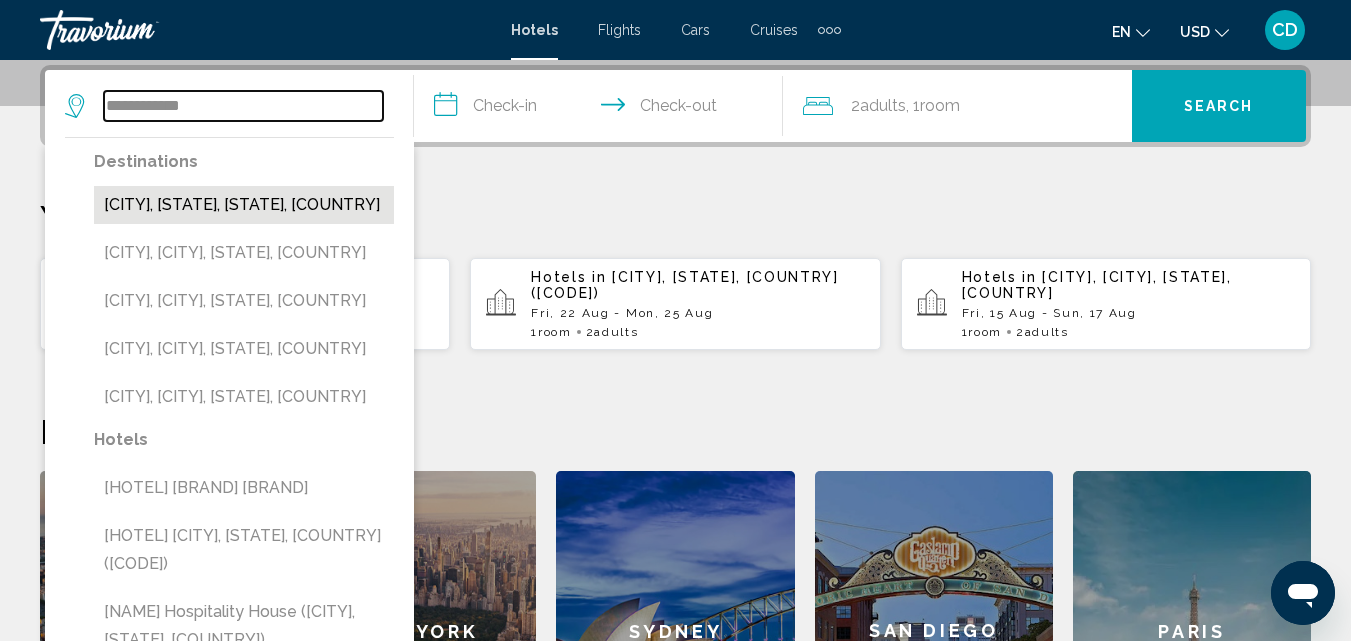 type on "**********" 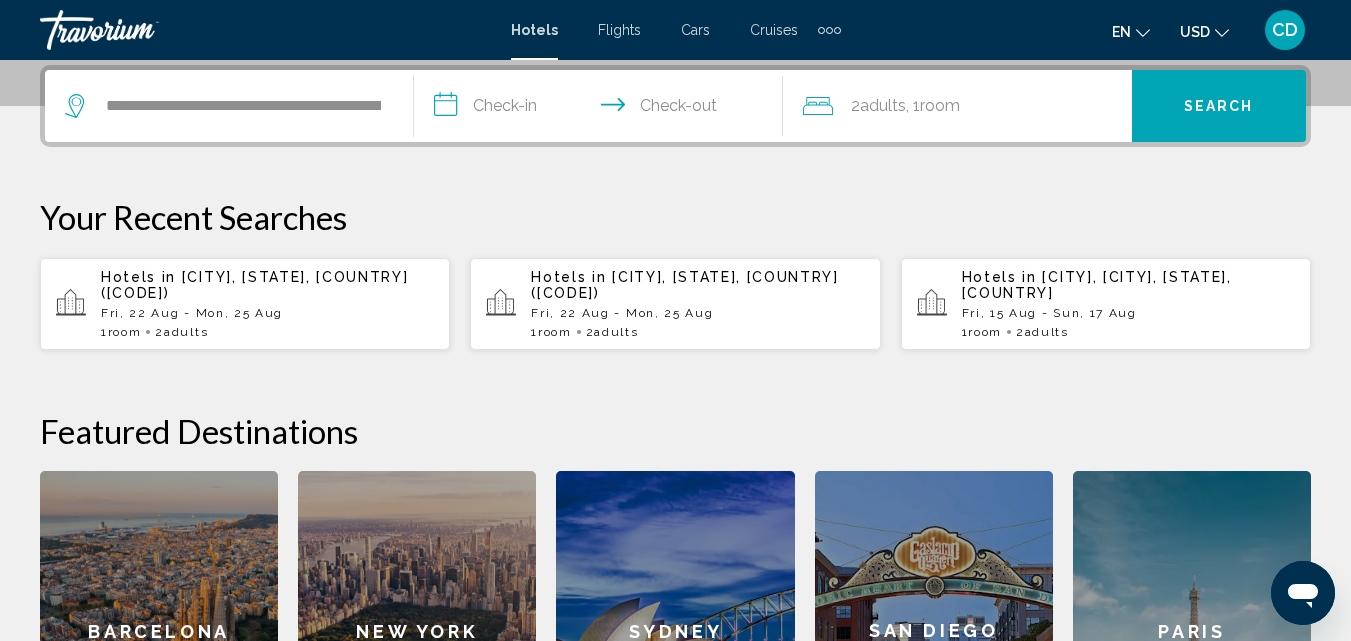 click on "**********" at bounding box center (602, 109) 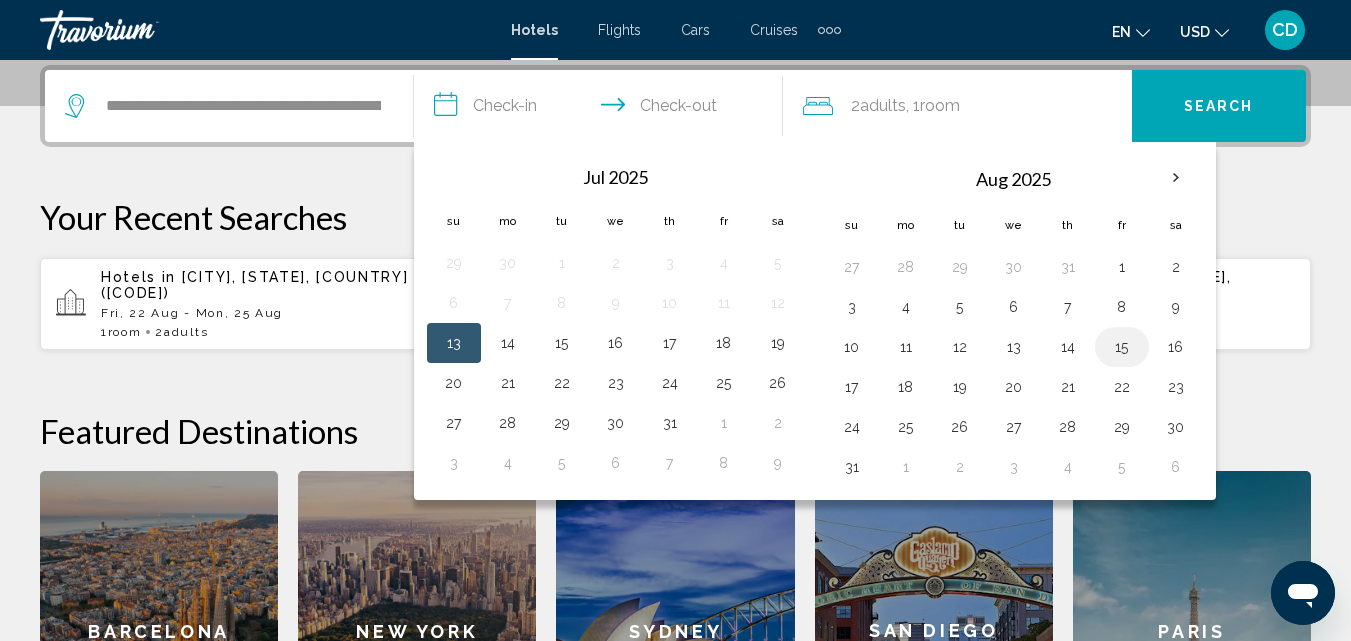 click on "15" at bounding box center [1122, 347] 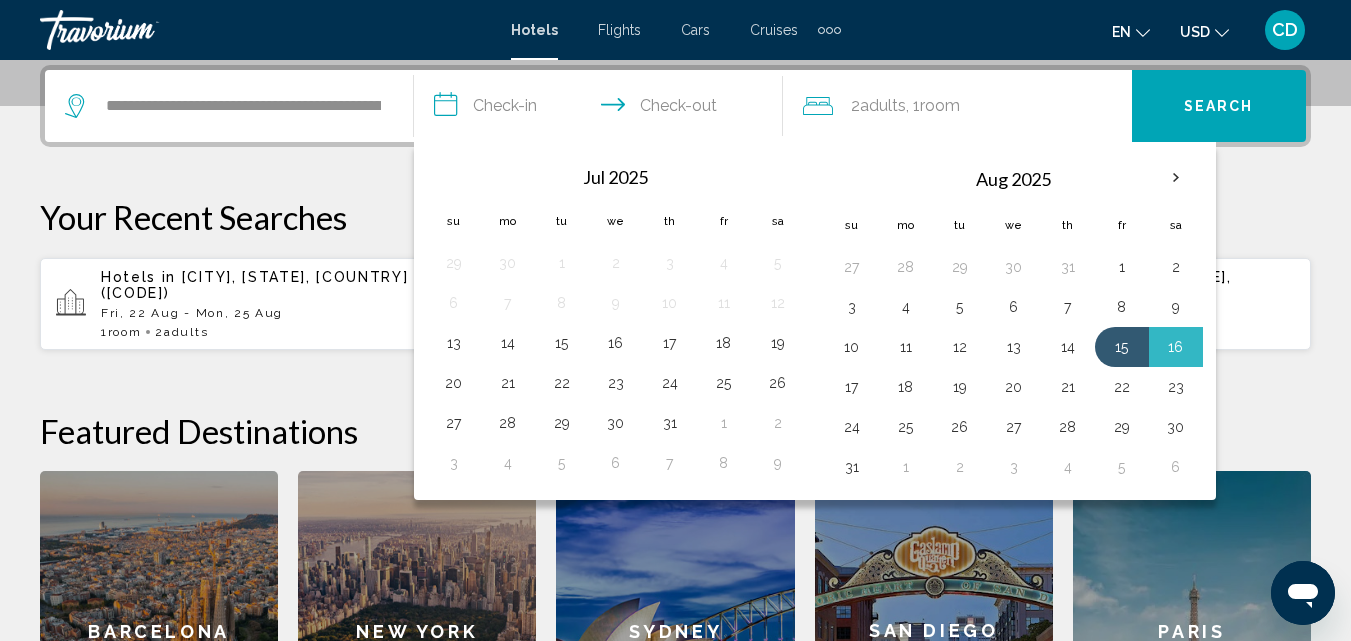 click on "17" at bounding box center (852, 387) 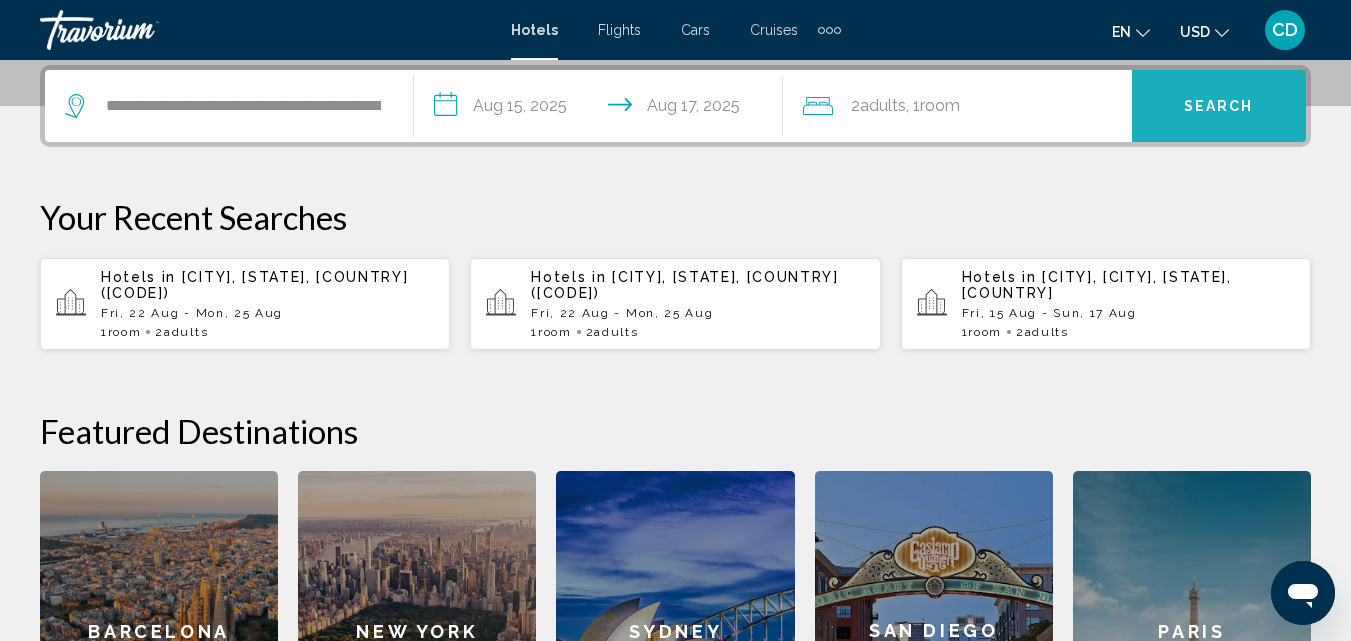 click on "Search" at bounding box center (1219, 107) 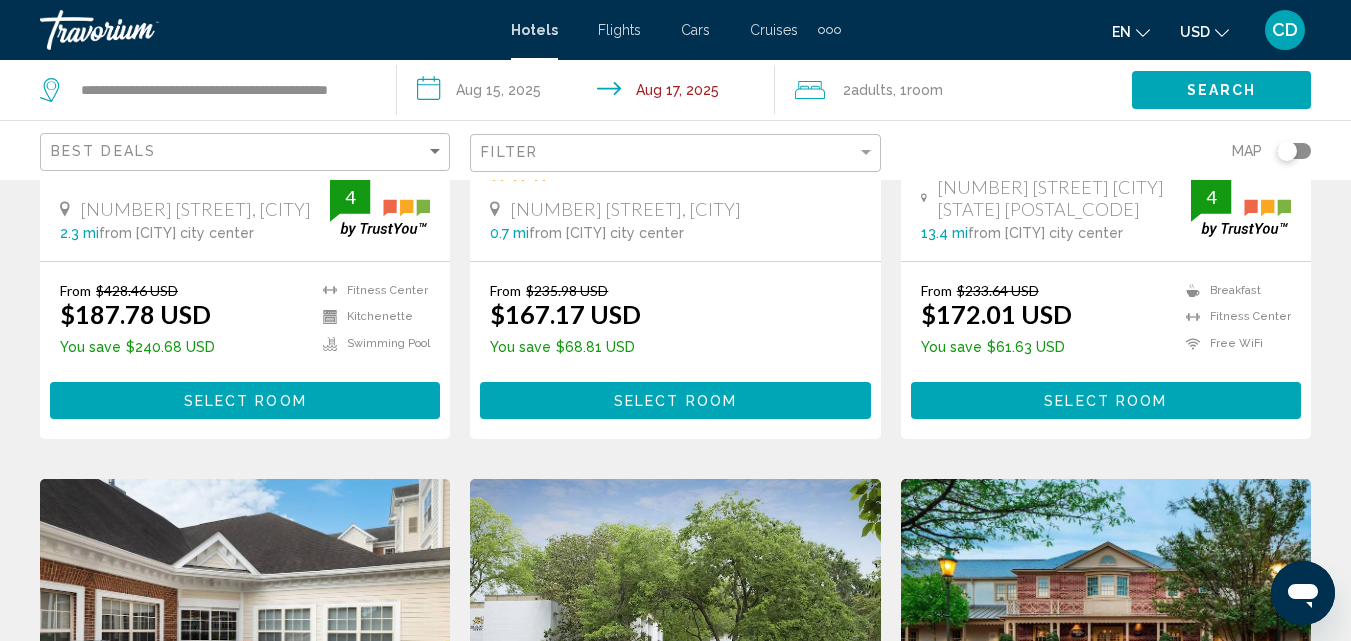 scroll, scrollTop: 0, scrollLeft: 0, axis: both 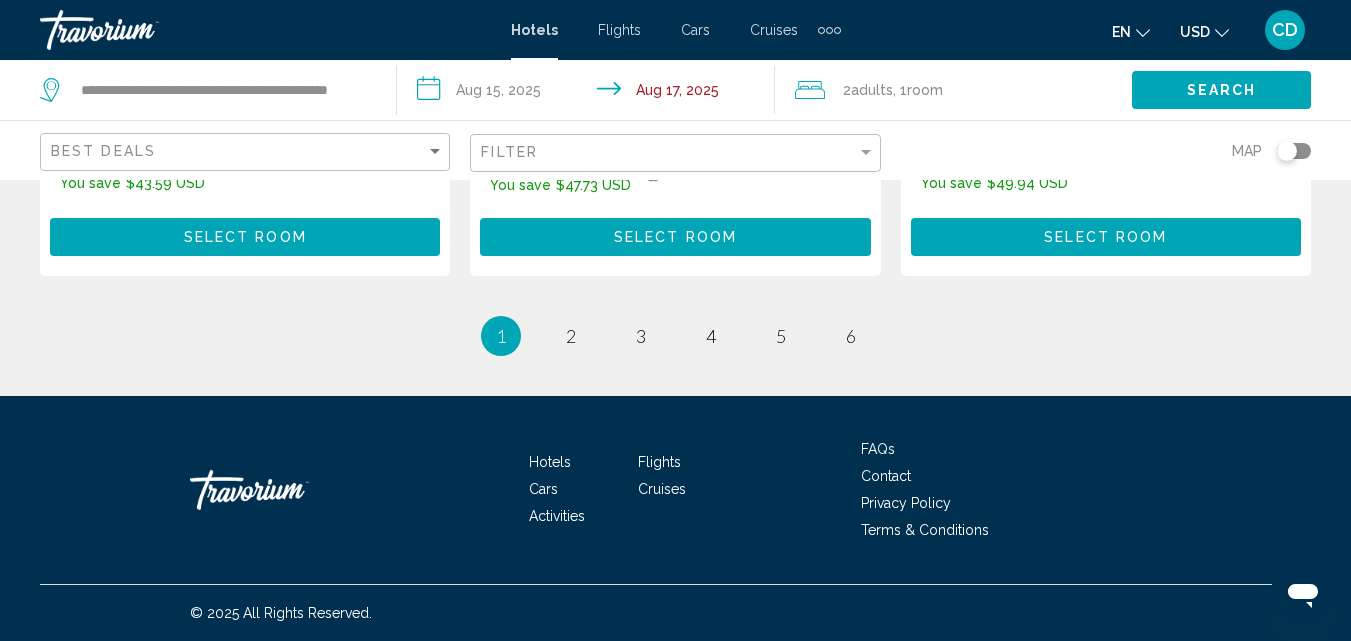 click on "Contact" at bounding box center (1011, 474) 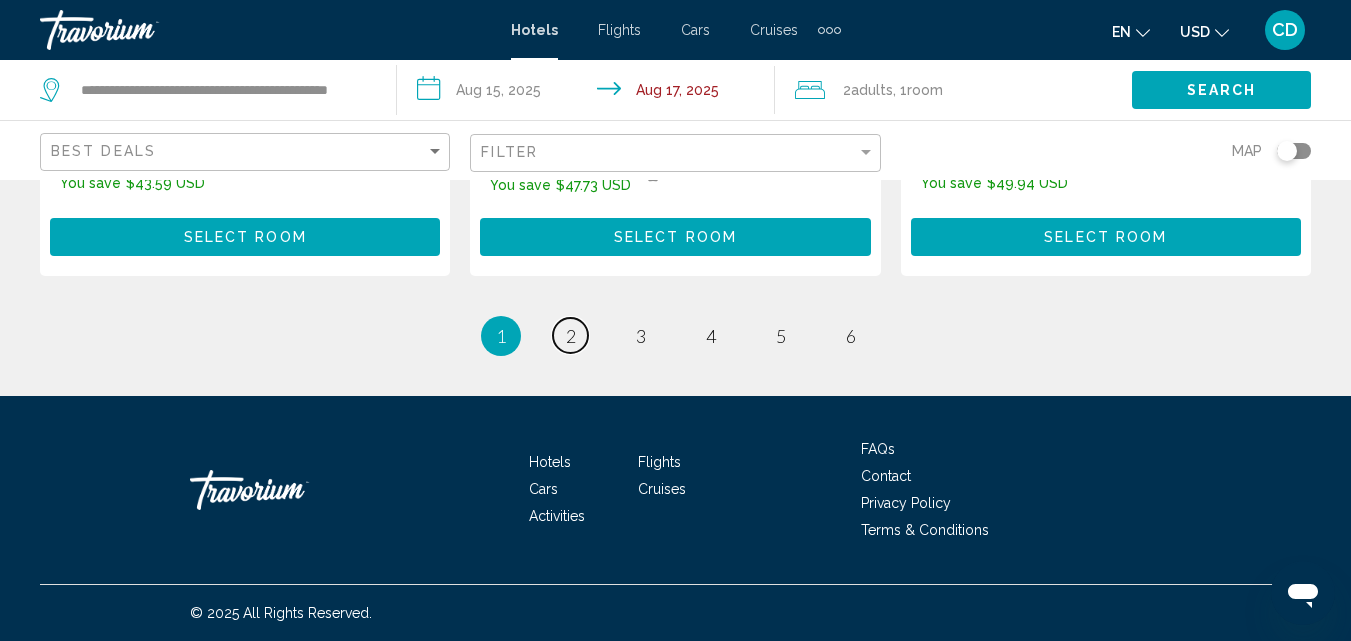 click on "page  2" at bounding box center (570, 335) 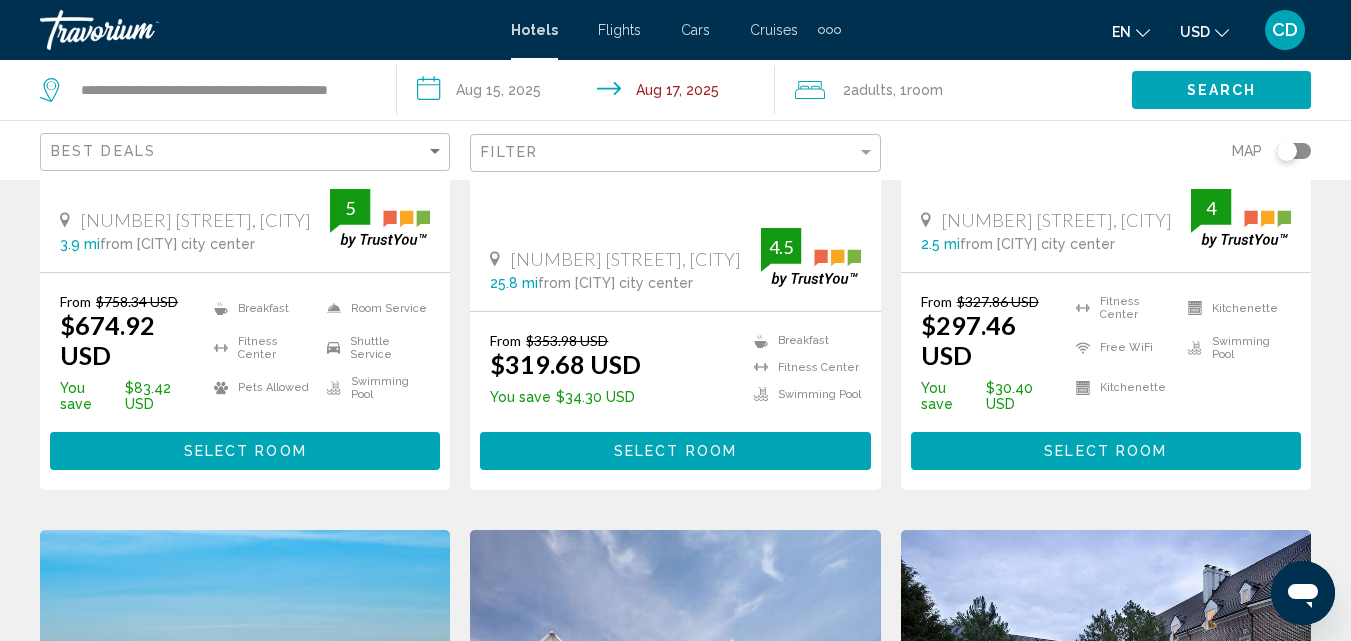 scroll, scrollTop: 0, scrollLeft: 0, axis: both 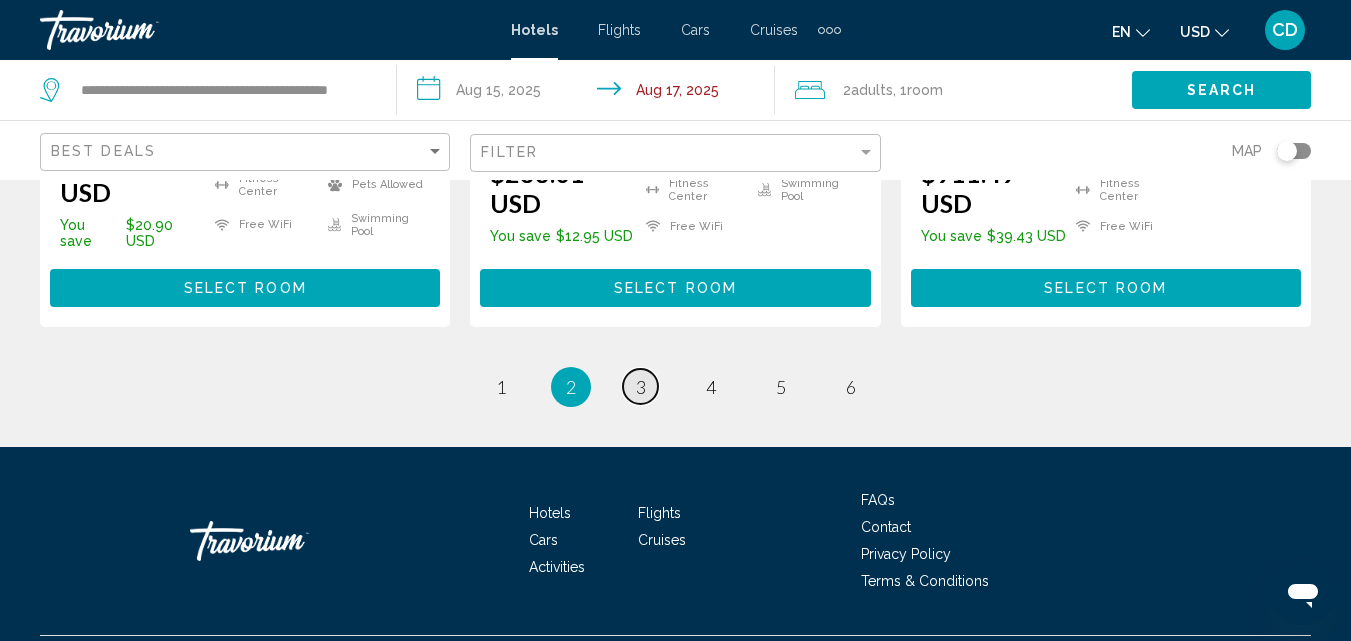 click on "3" at bounding box center (641, 387) 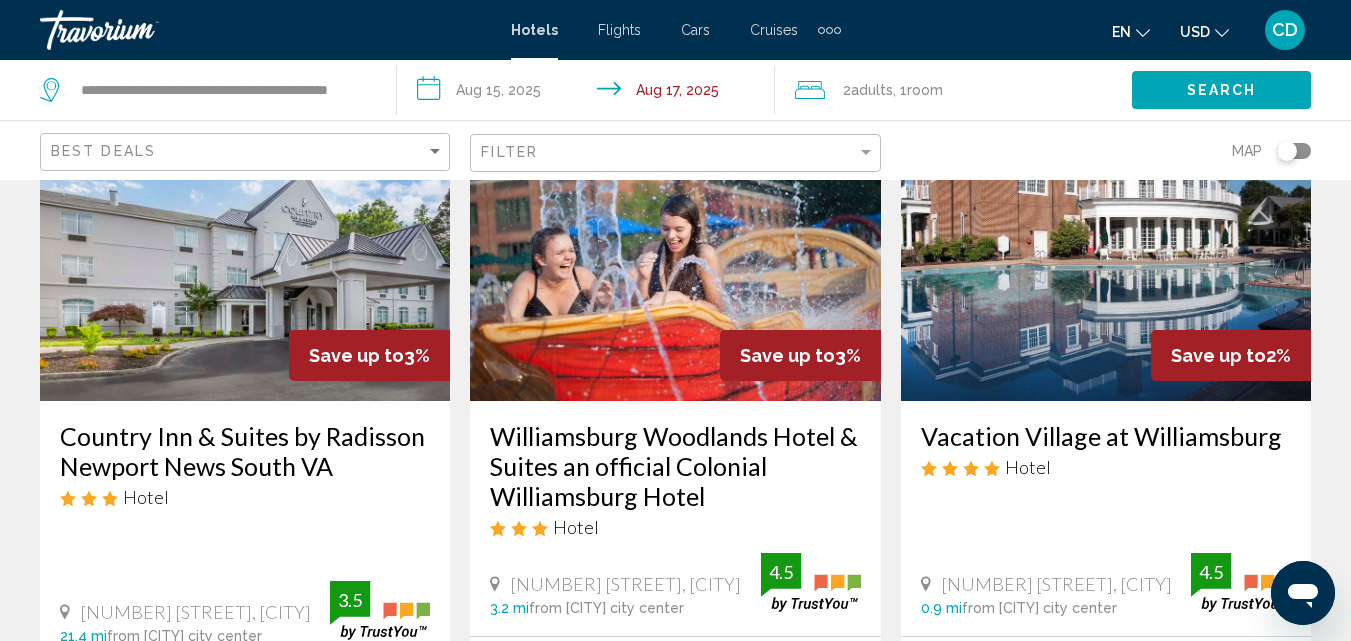 scroll, scrollTop: 0, scrollLeft: 0, axis: both 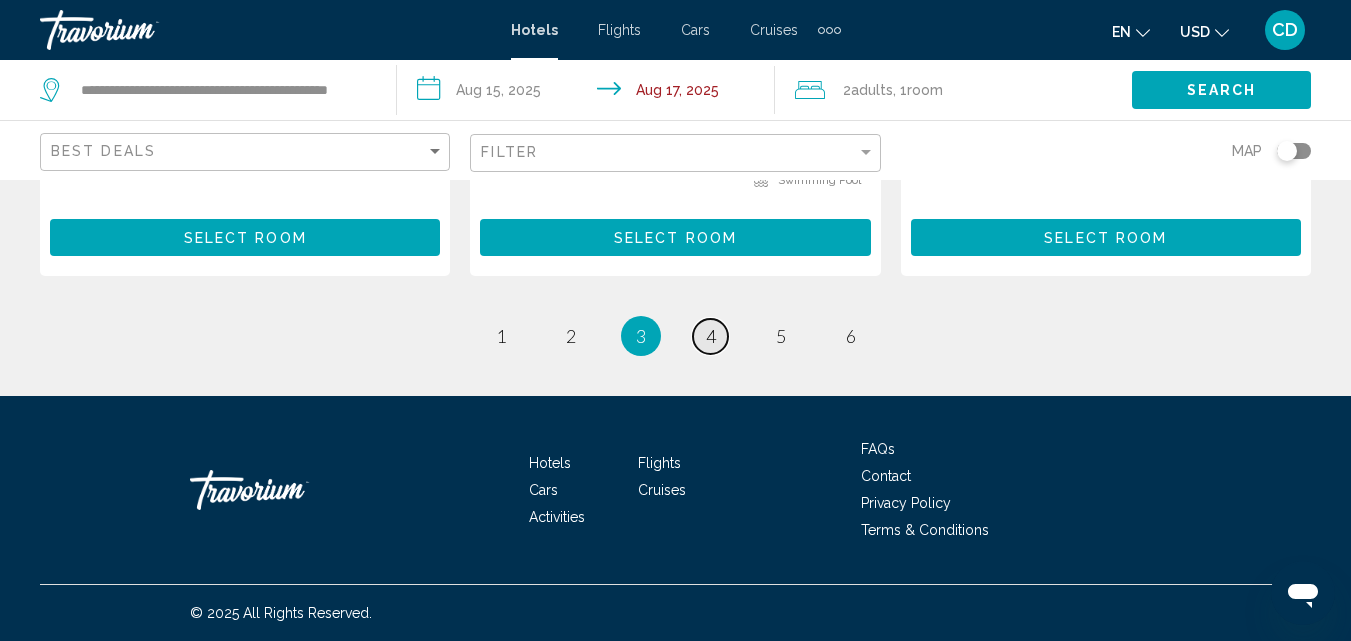 click on "4" at bounding box center [711, 336] 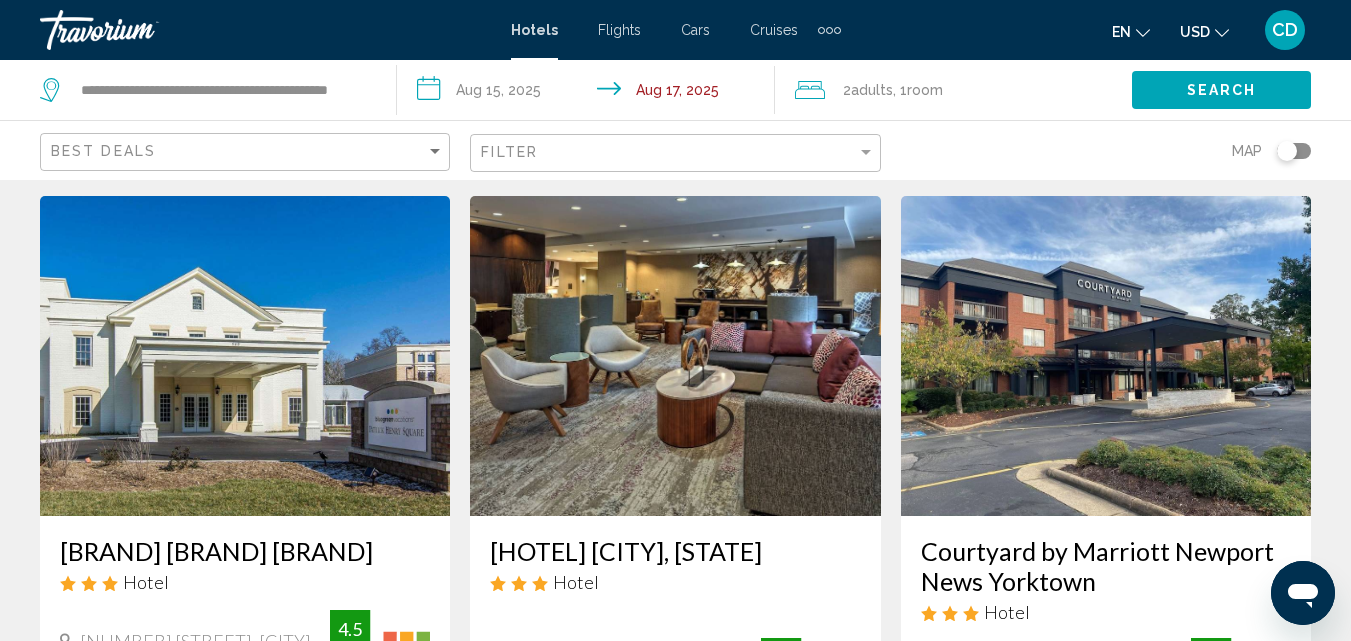 scroll, scrollTop: 0, scrollLeft: 0, axis: both 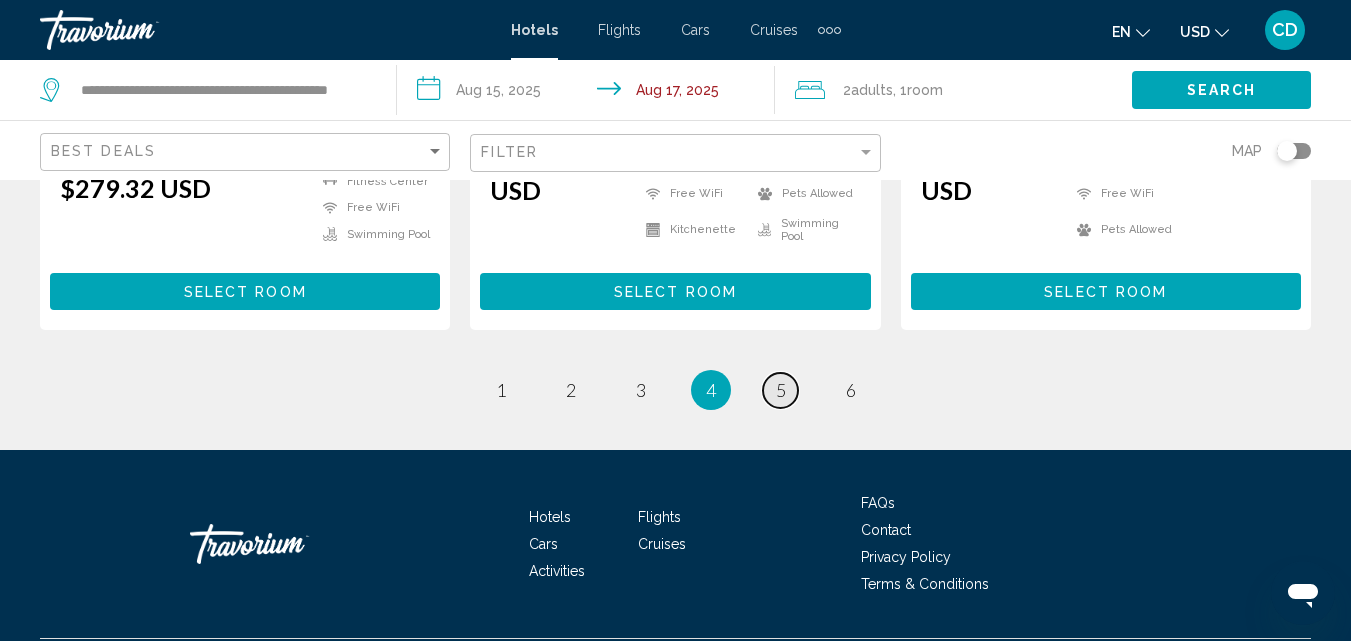 click on "5" at bounding box center [781, 390] 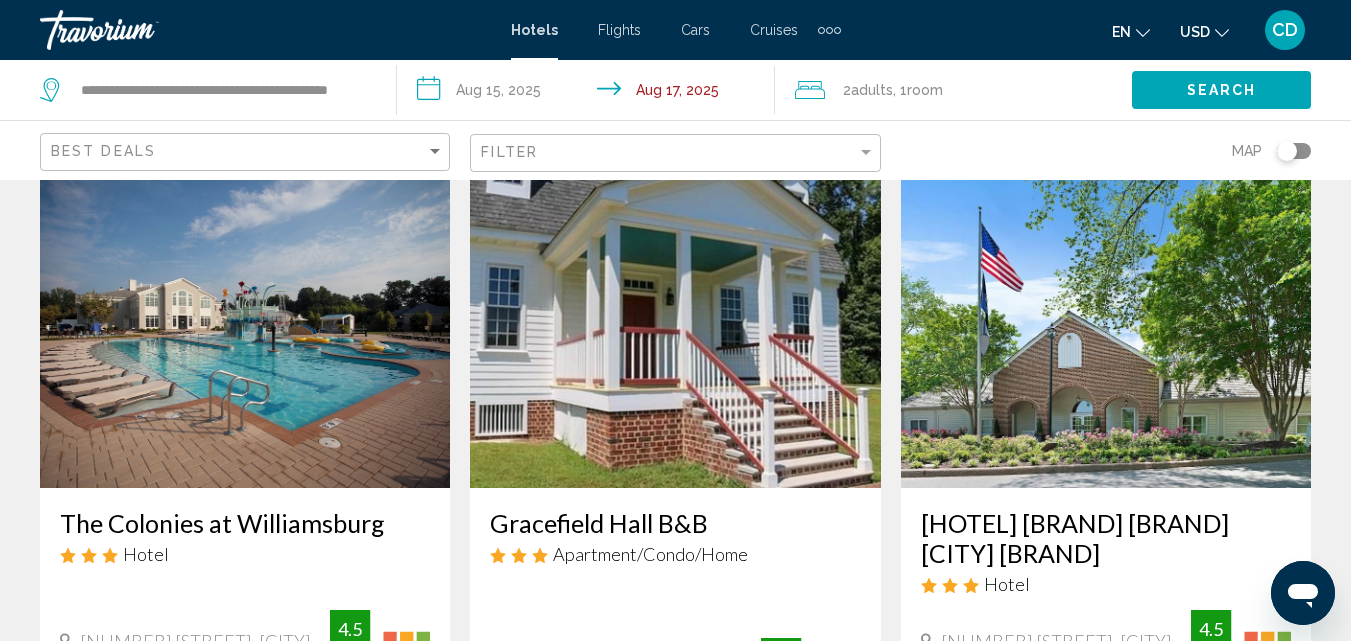 scroll, scrollTop: 0, scrollLeft: 0, axis: both 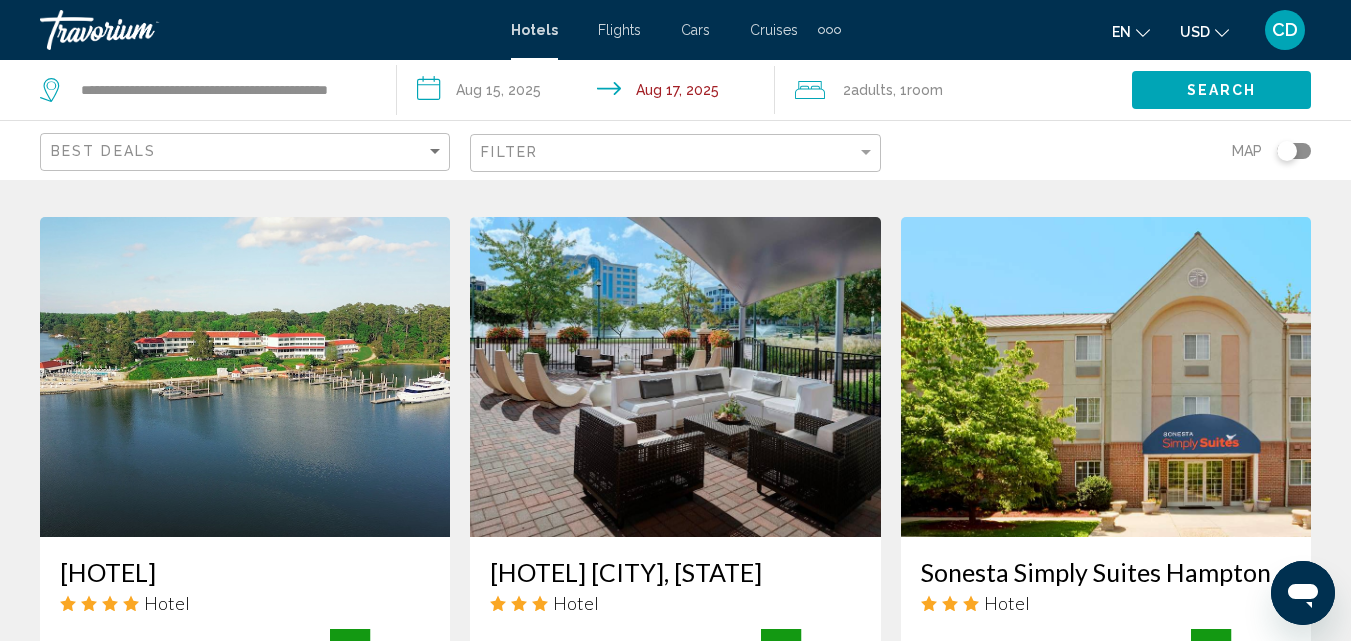 click at bounding box center (245, 377) 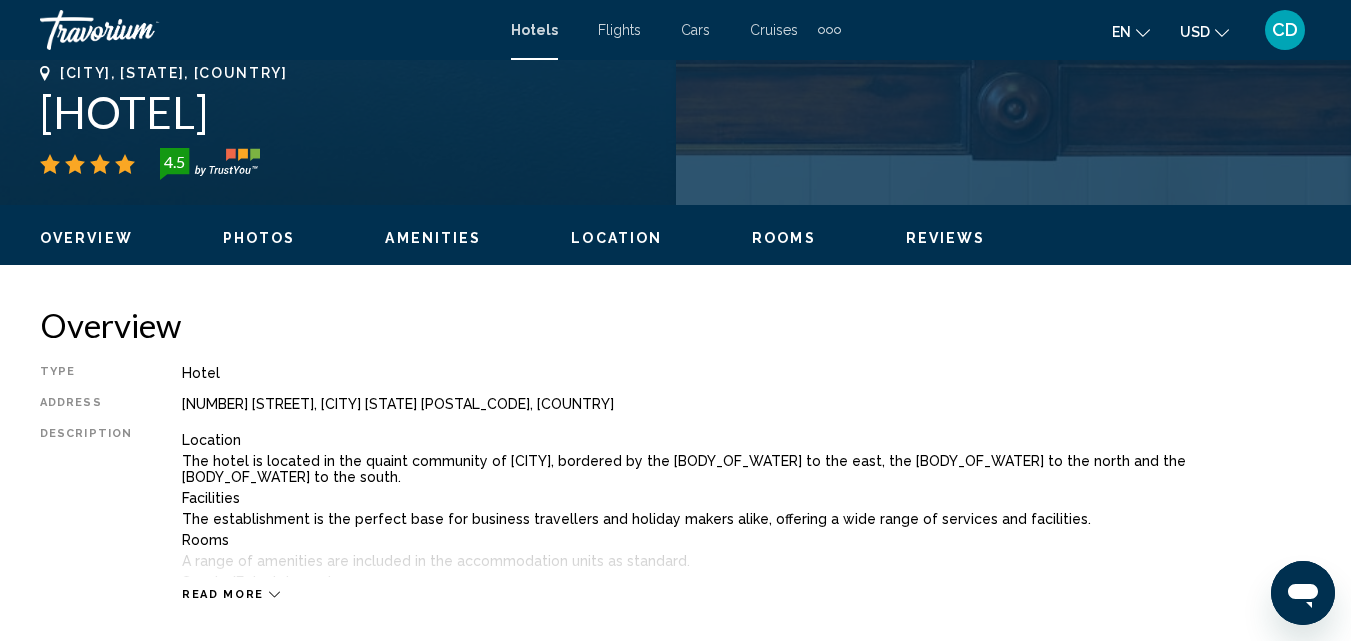 scroll, scrollTop: 215, scrollLeft: 0, axis: vertical 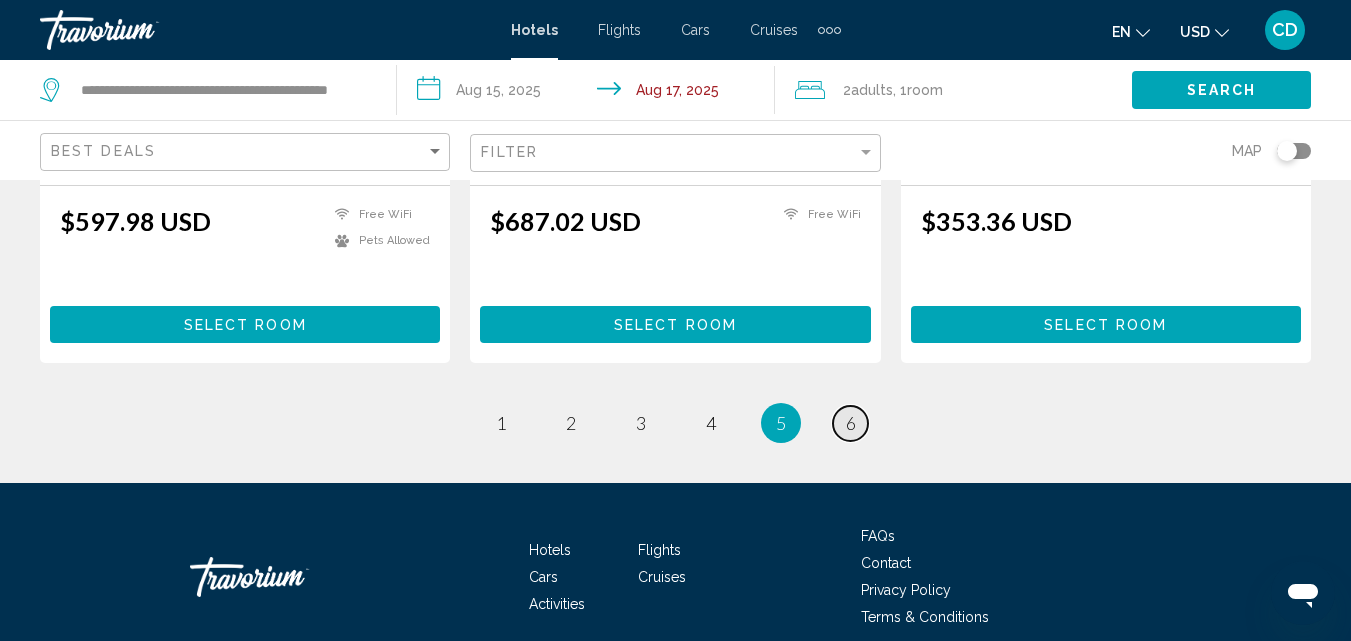 click on "6" at bounding box center (851, 423) 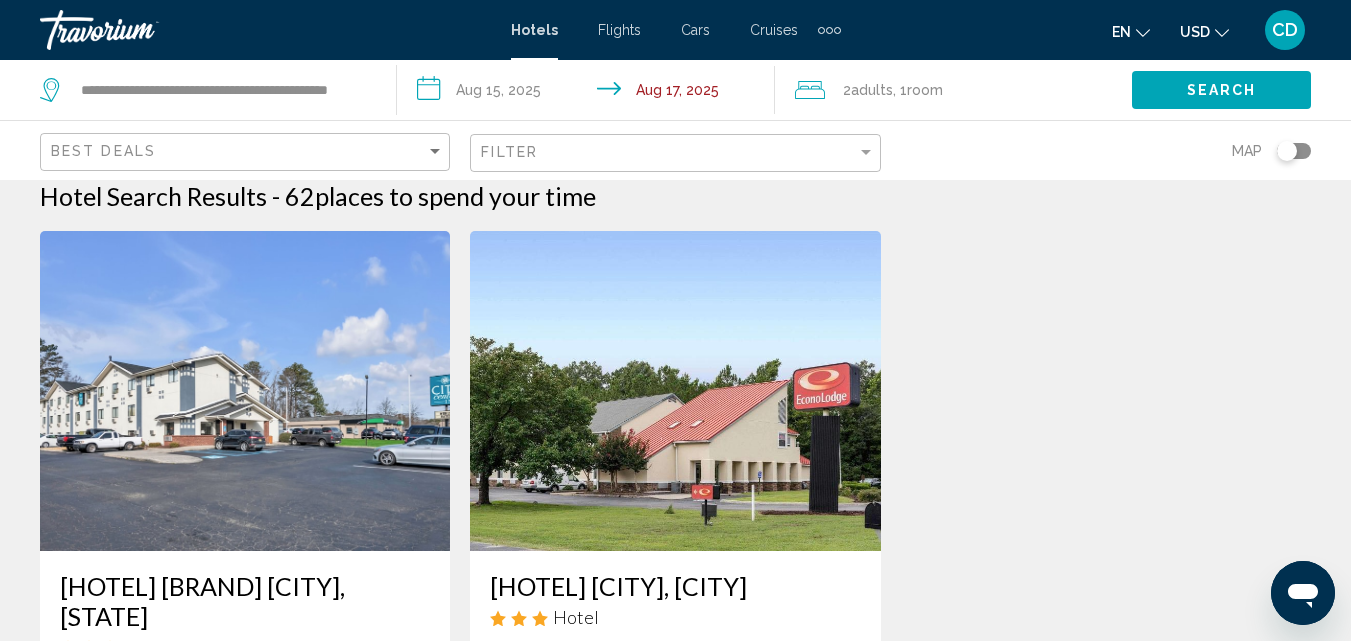 scroll, scrollTop: 0, scrollLeft: 0, axis: both 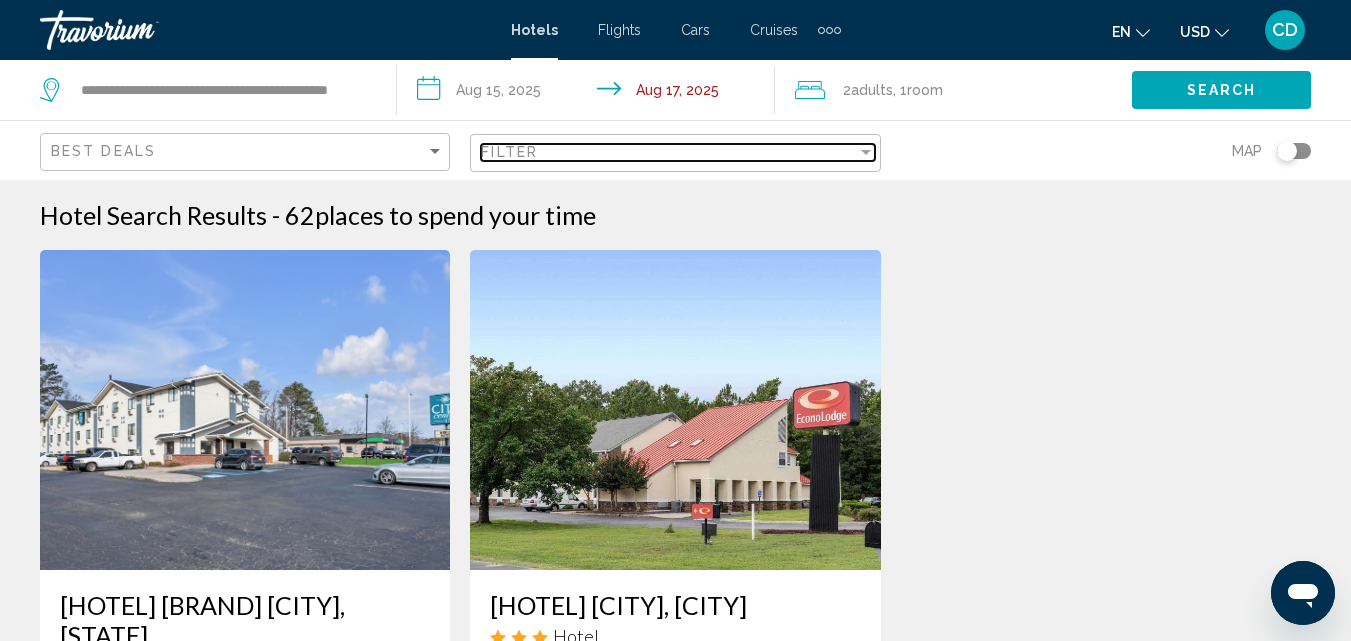 click at bounding box center (866, 152) 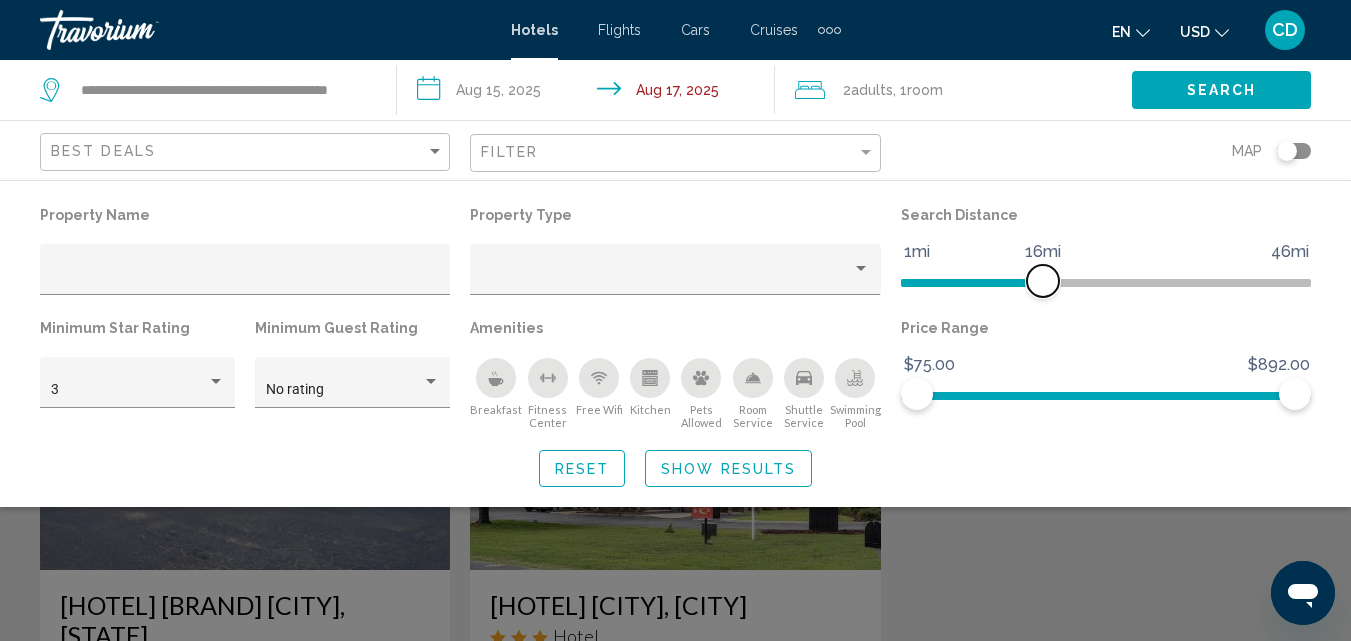 drag, startPoint x: 1166, startPoint y: 280, endPoint x: 1039, endPoint y: 297, distance: 128.13274 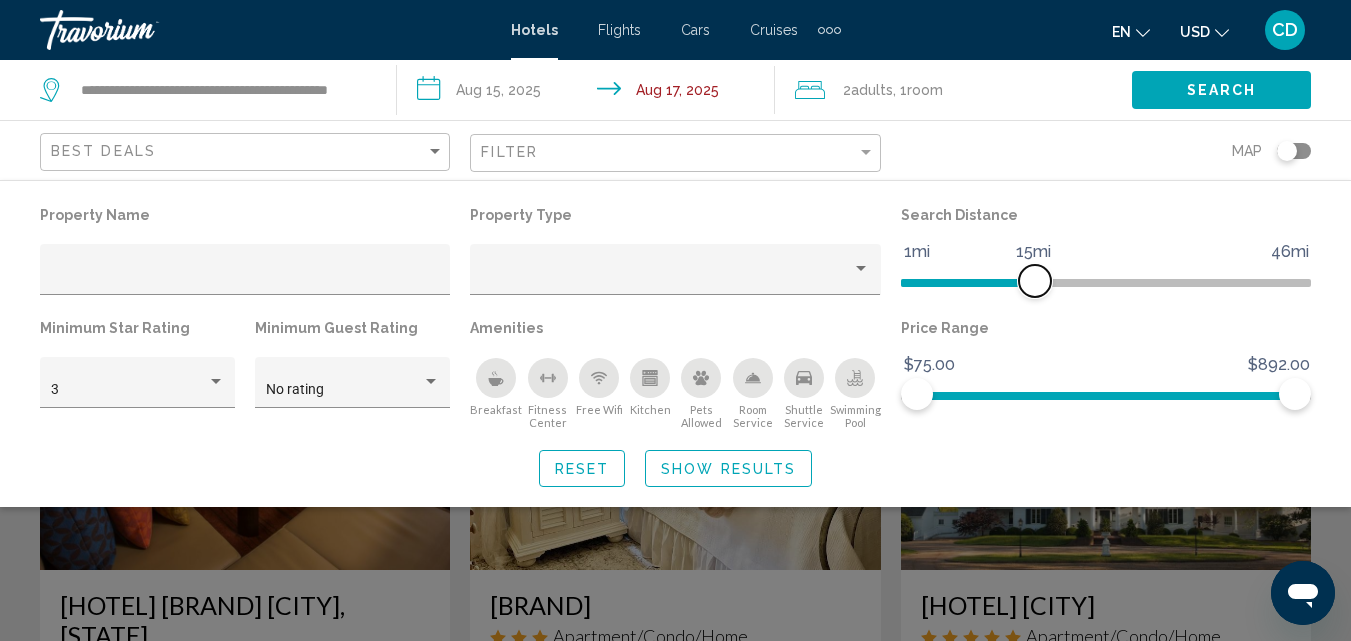 drag, startPoint x: 1041, startPoint y: 288, endPoint x: 1031, endPoint y: 289, distance: 10.049875 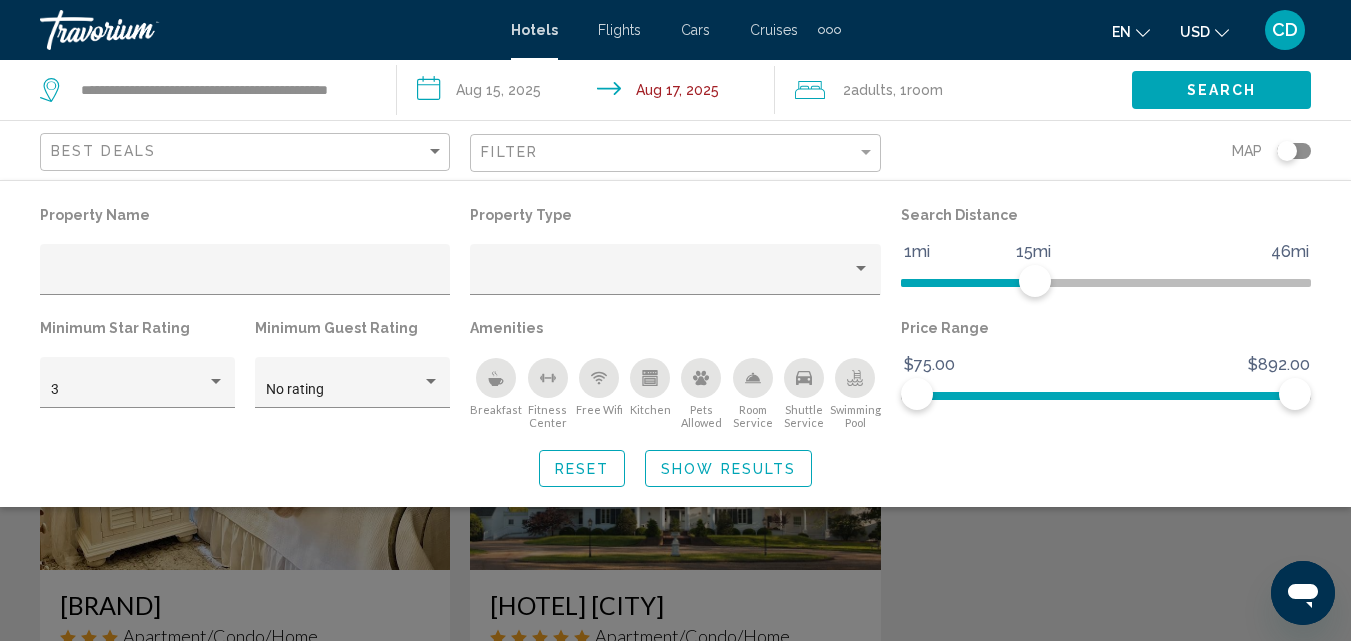 click on "Search" 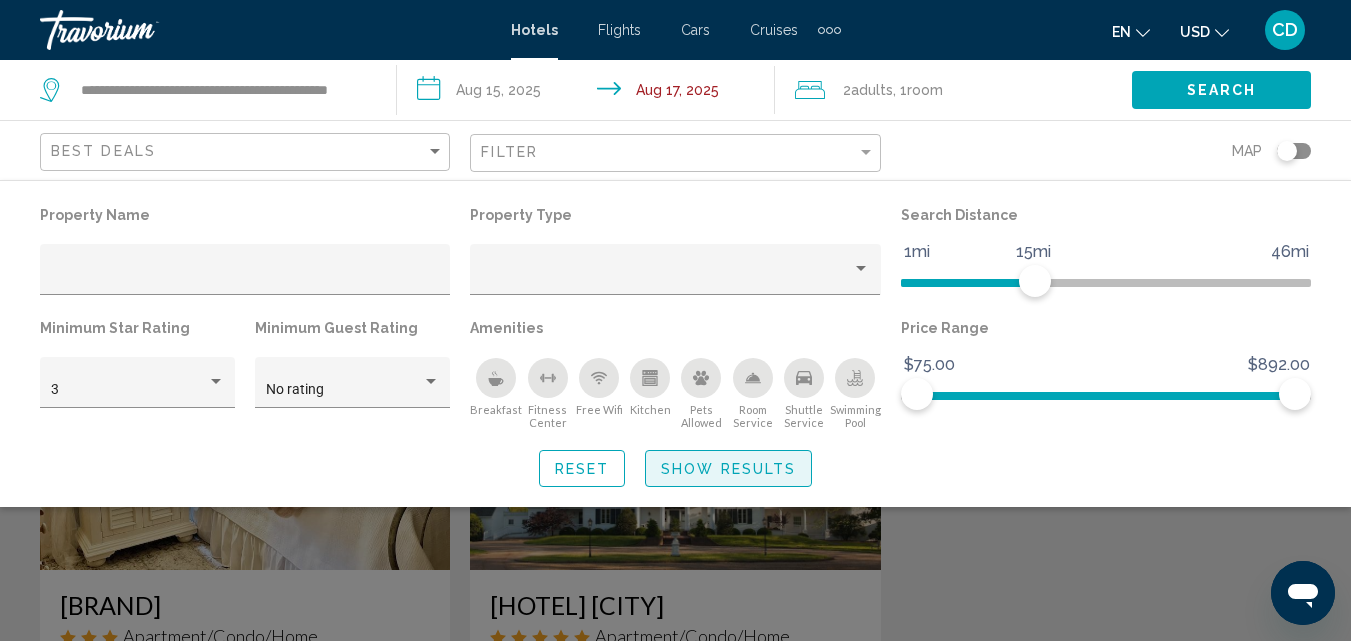 click on "Show Results" 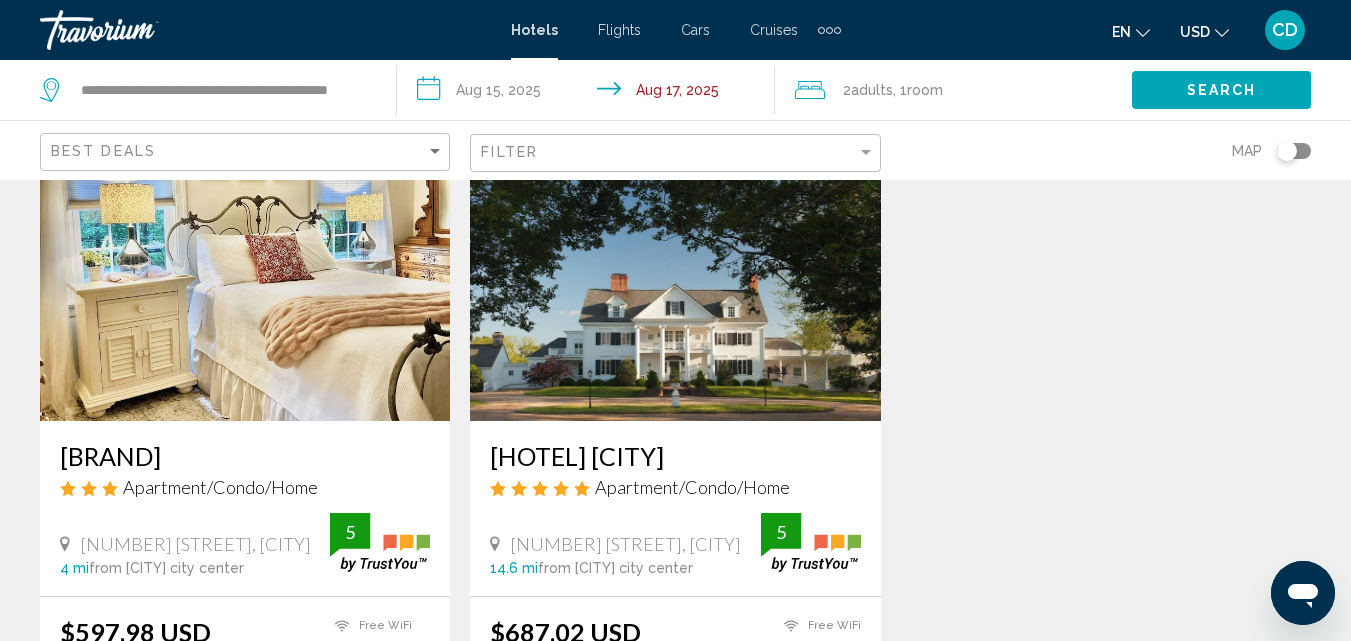 scroll, scrollTop: 152, scrollLeft: 0, axis: vertical 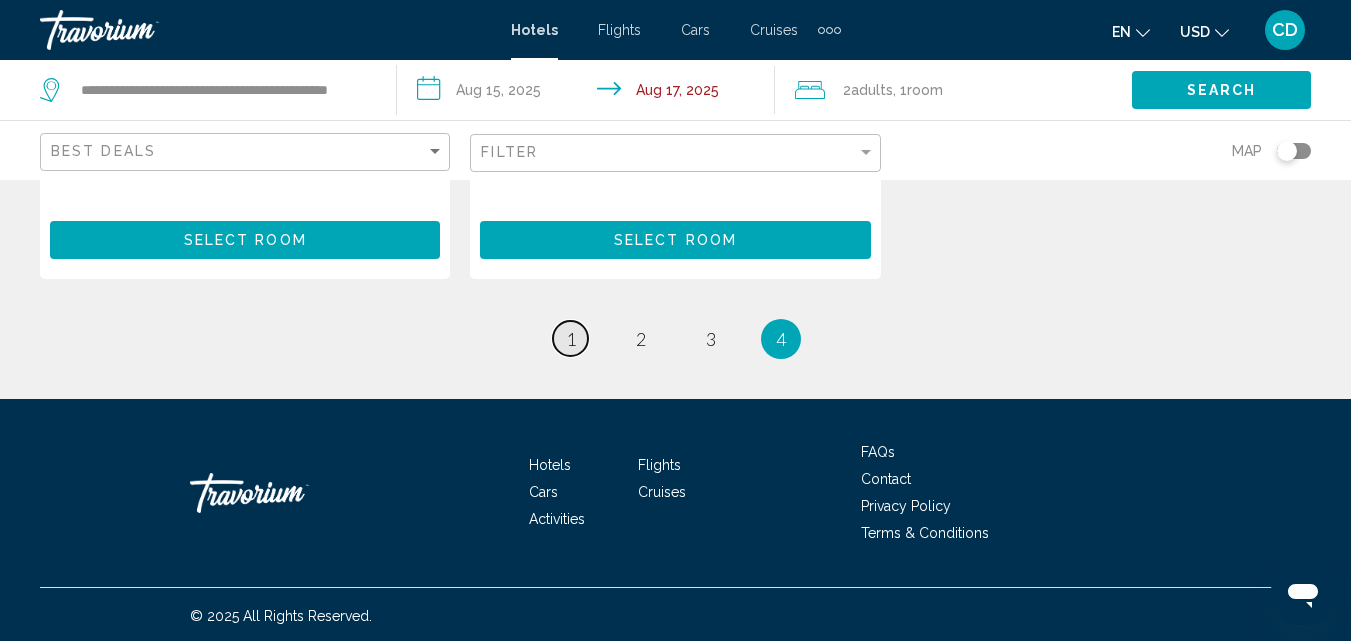 click on "1" at bounding box center (571, 339) 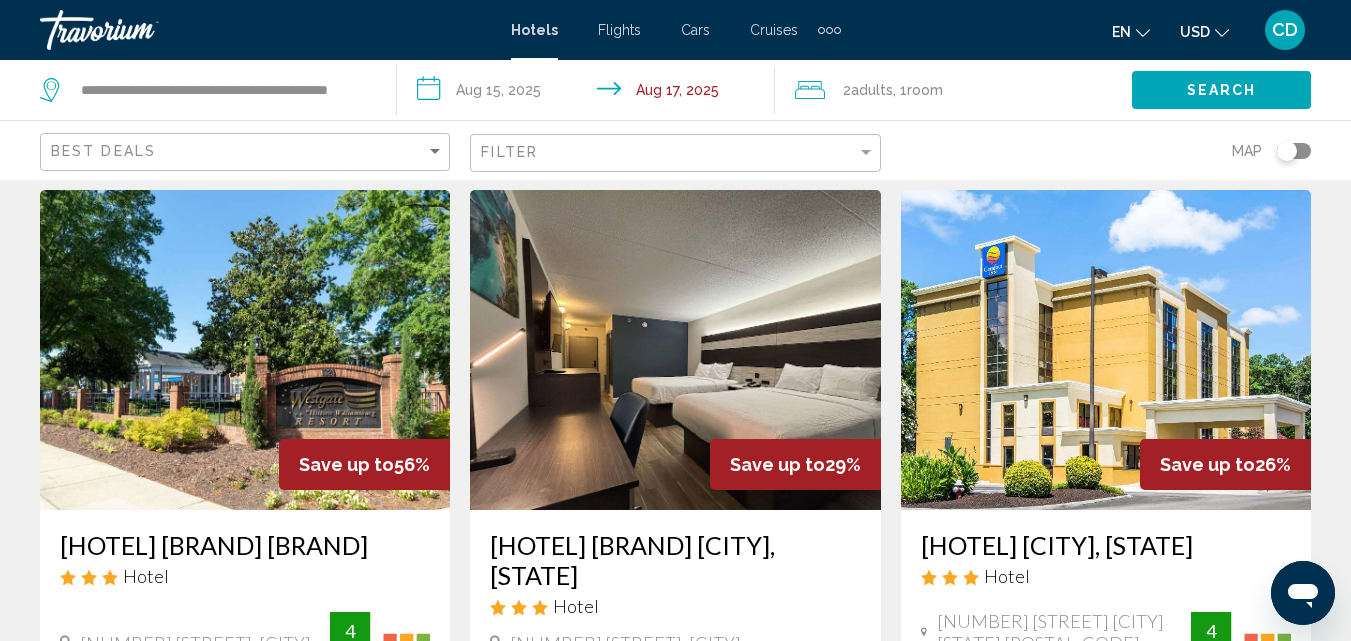 scroll, scrollTop: 0, scrollLeft: 0, axis: both 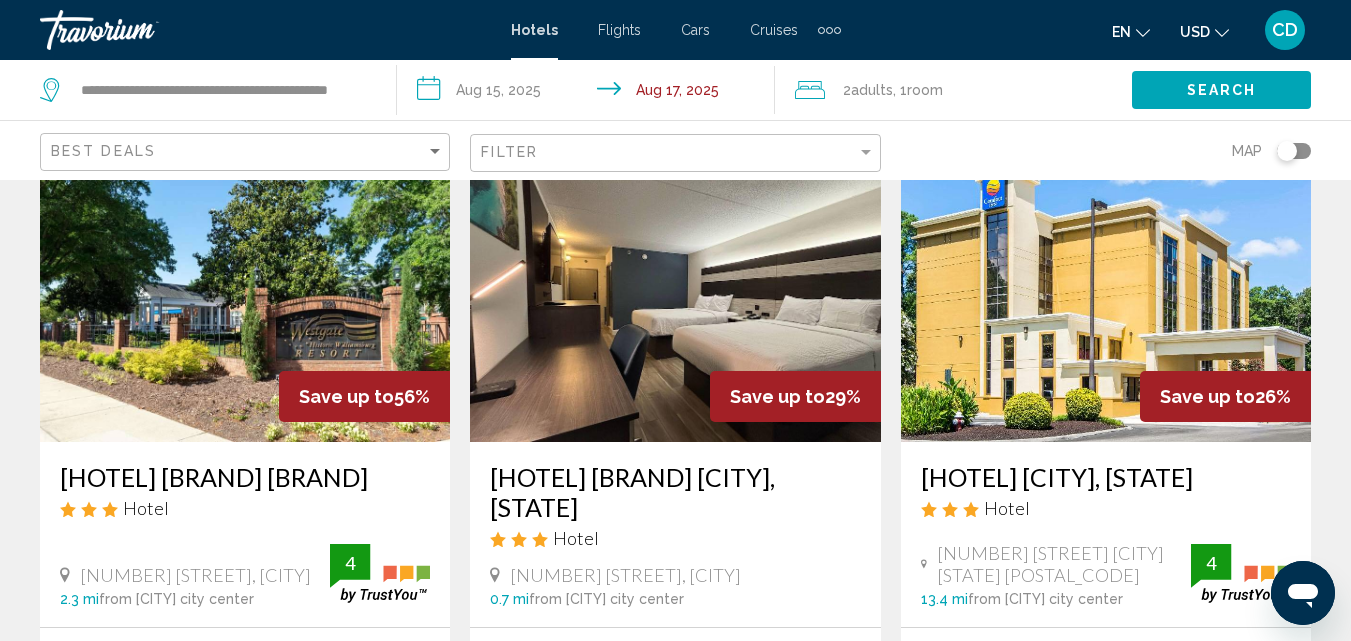 click at bounding box center (245, 282) 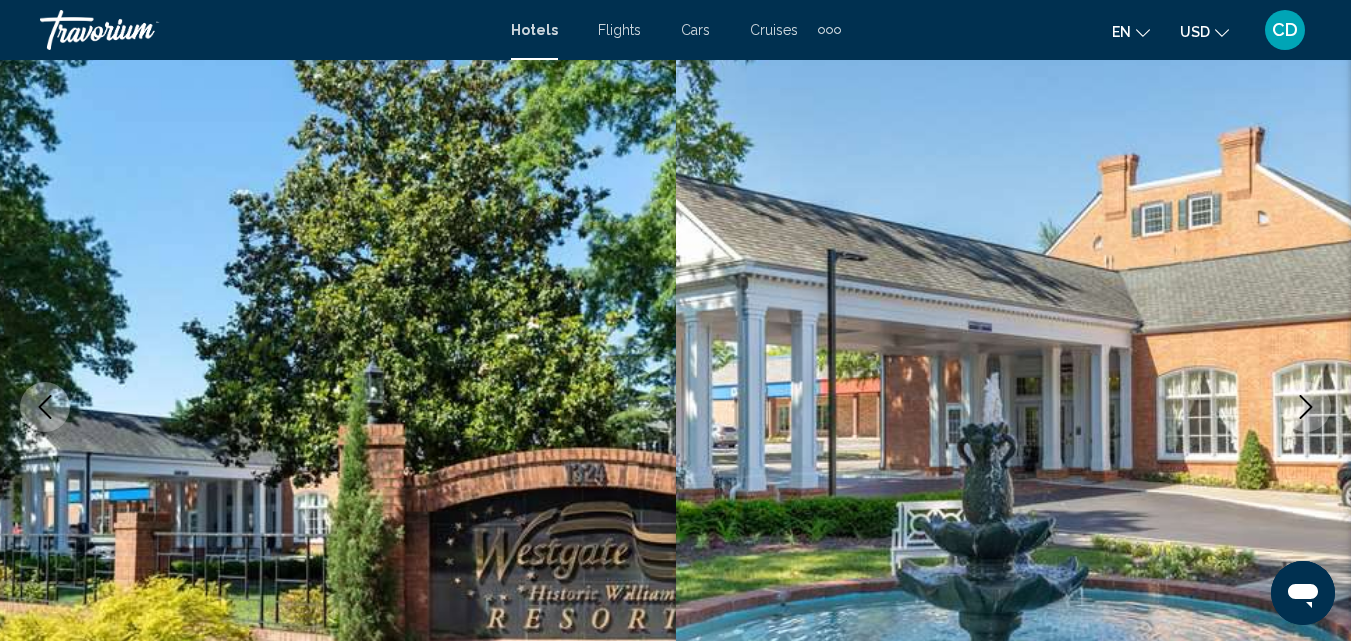 scroll, scrollTop: 215, scrollLeft: 0, axis: vertical 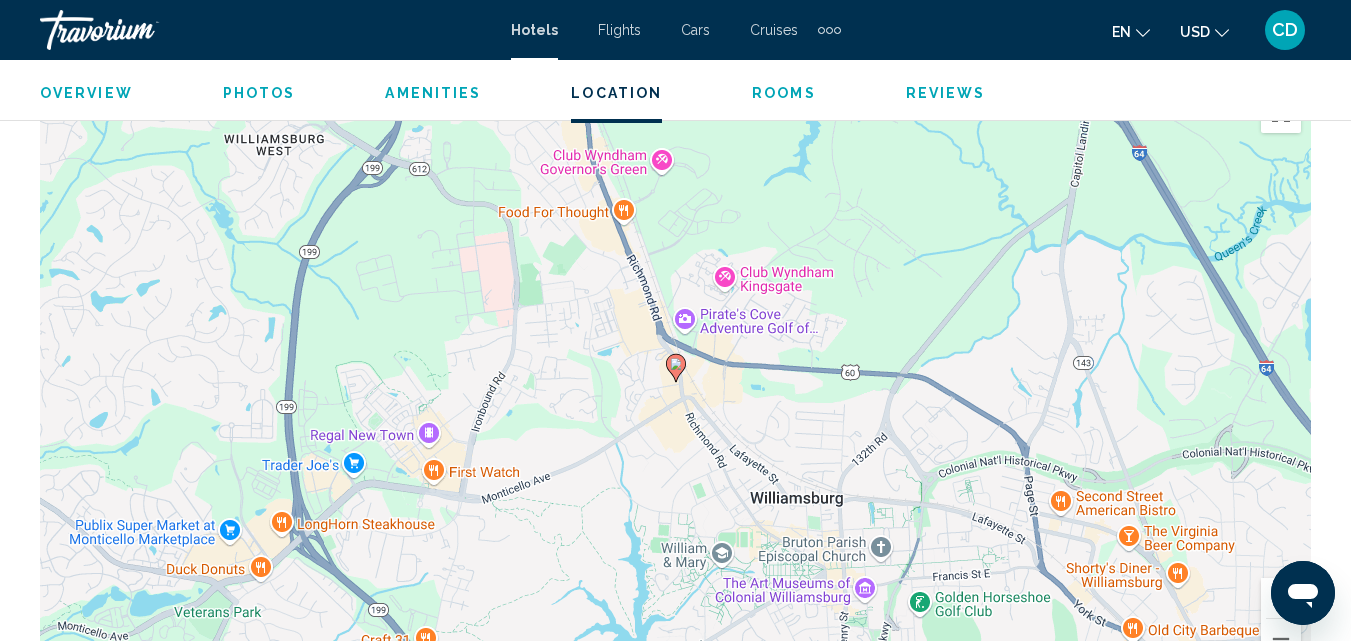 drag, startPoint x: 1345, startPoint y: 283, endPoint x: 1356, endPoint y: 286, distance: 11.401754 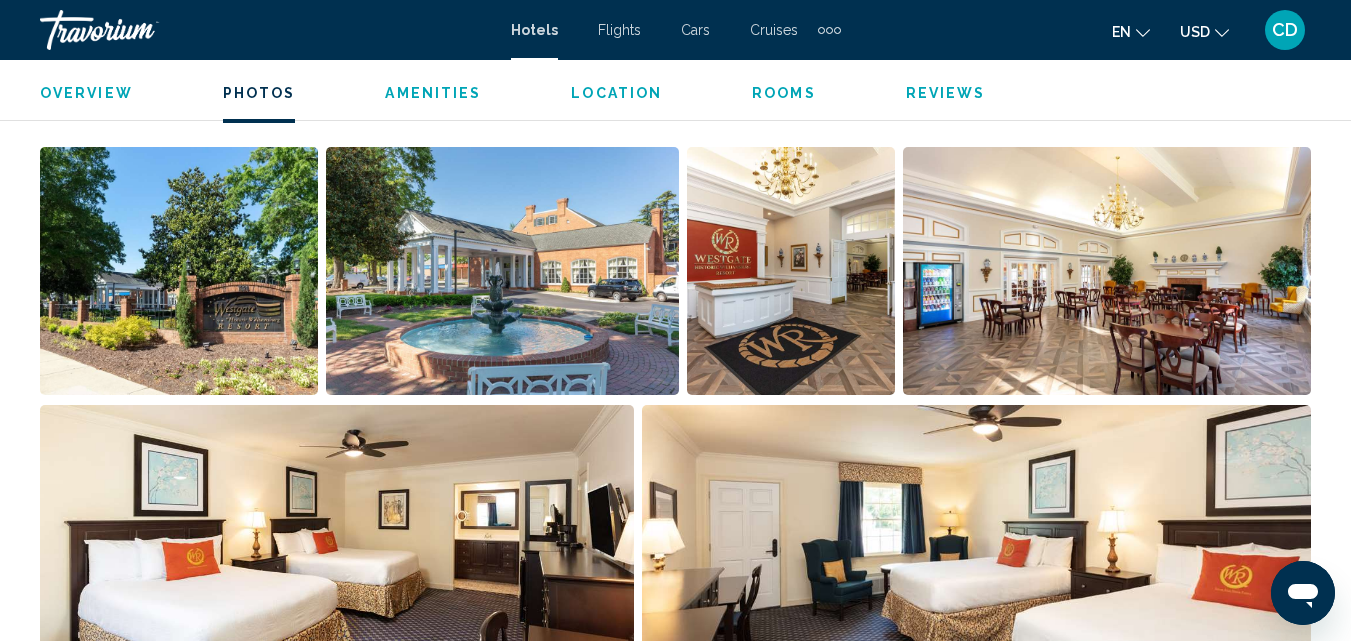 scroll, scrollTop: 1313, scrollLeft: 0, axis: vertical 